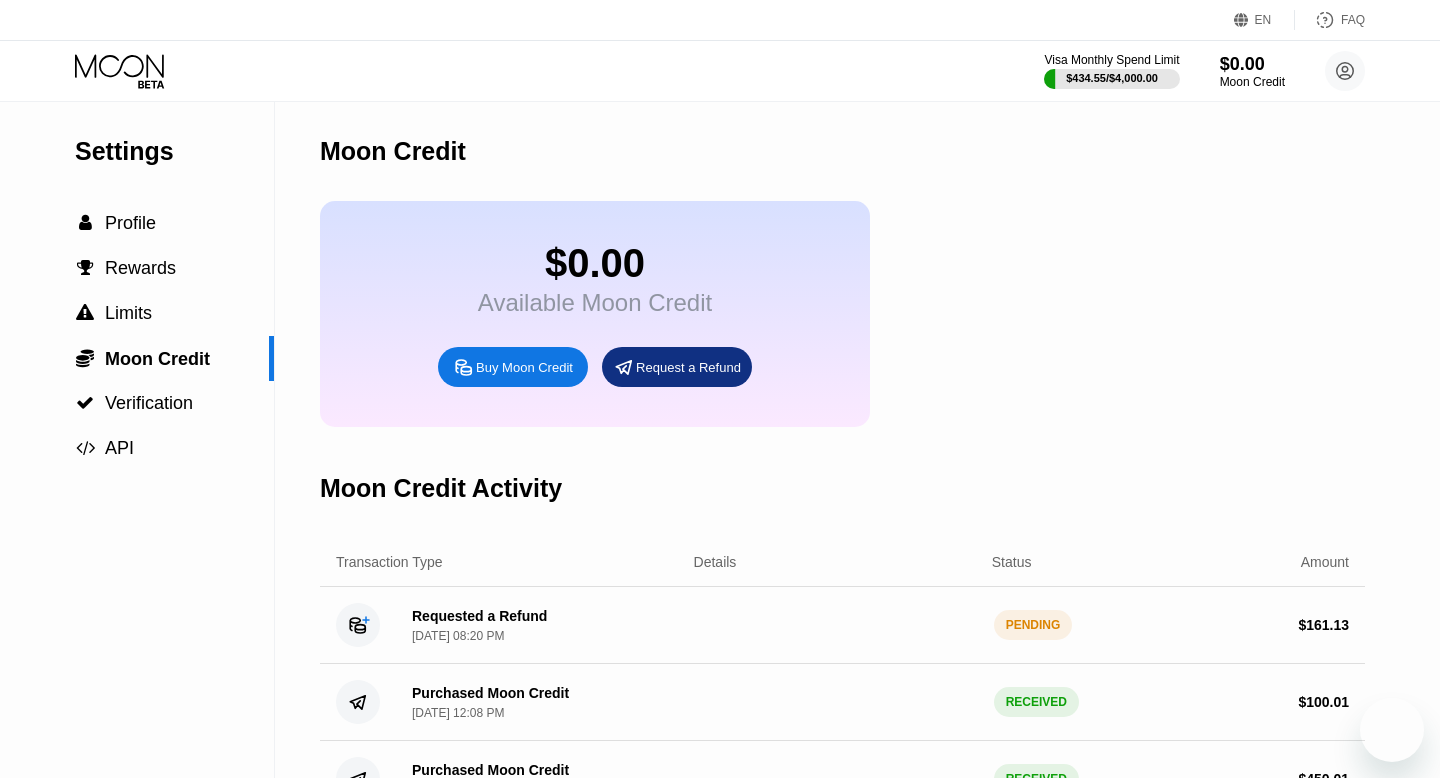 scroll, scrollTop: 0, scrollLeft: 0, axis: both 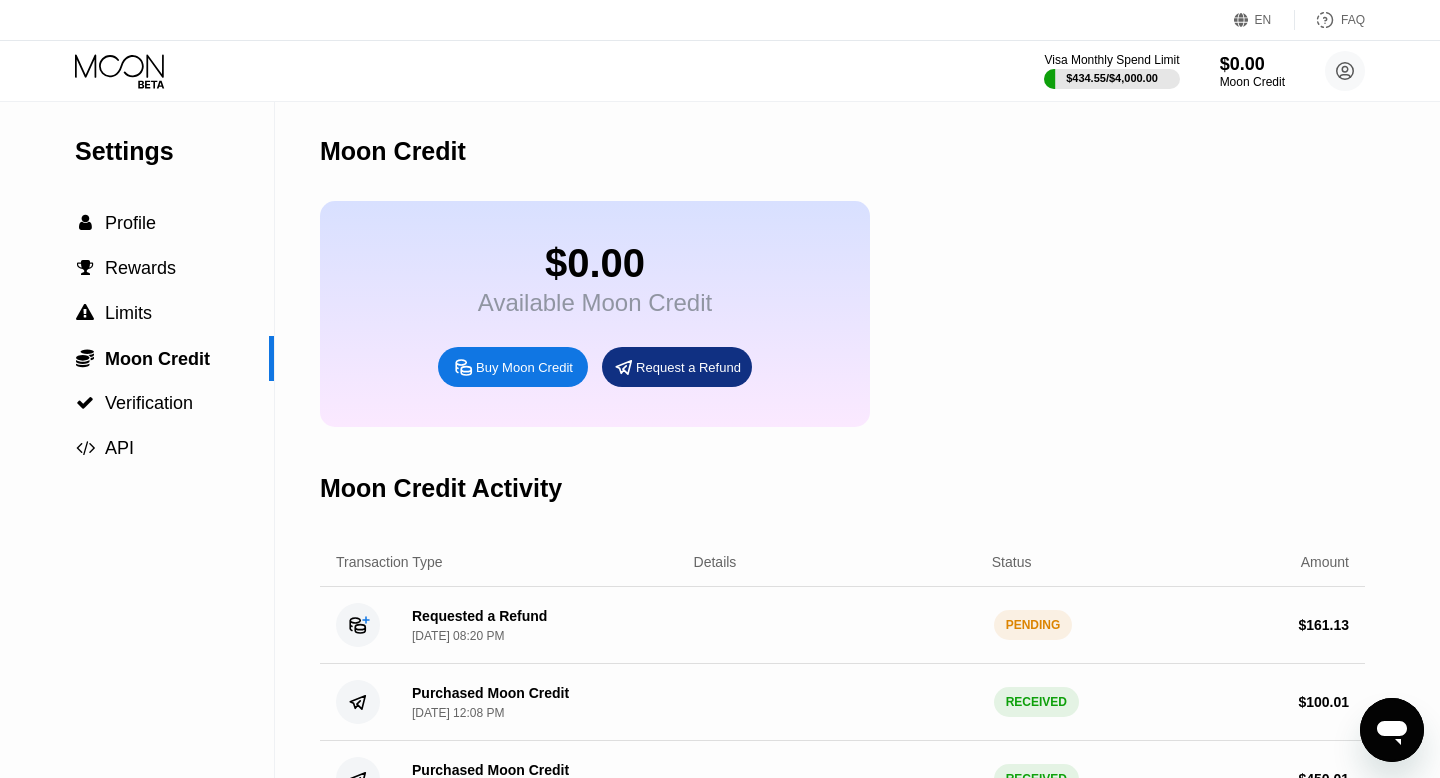 click 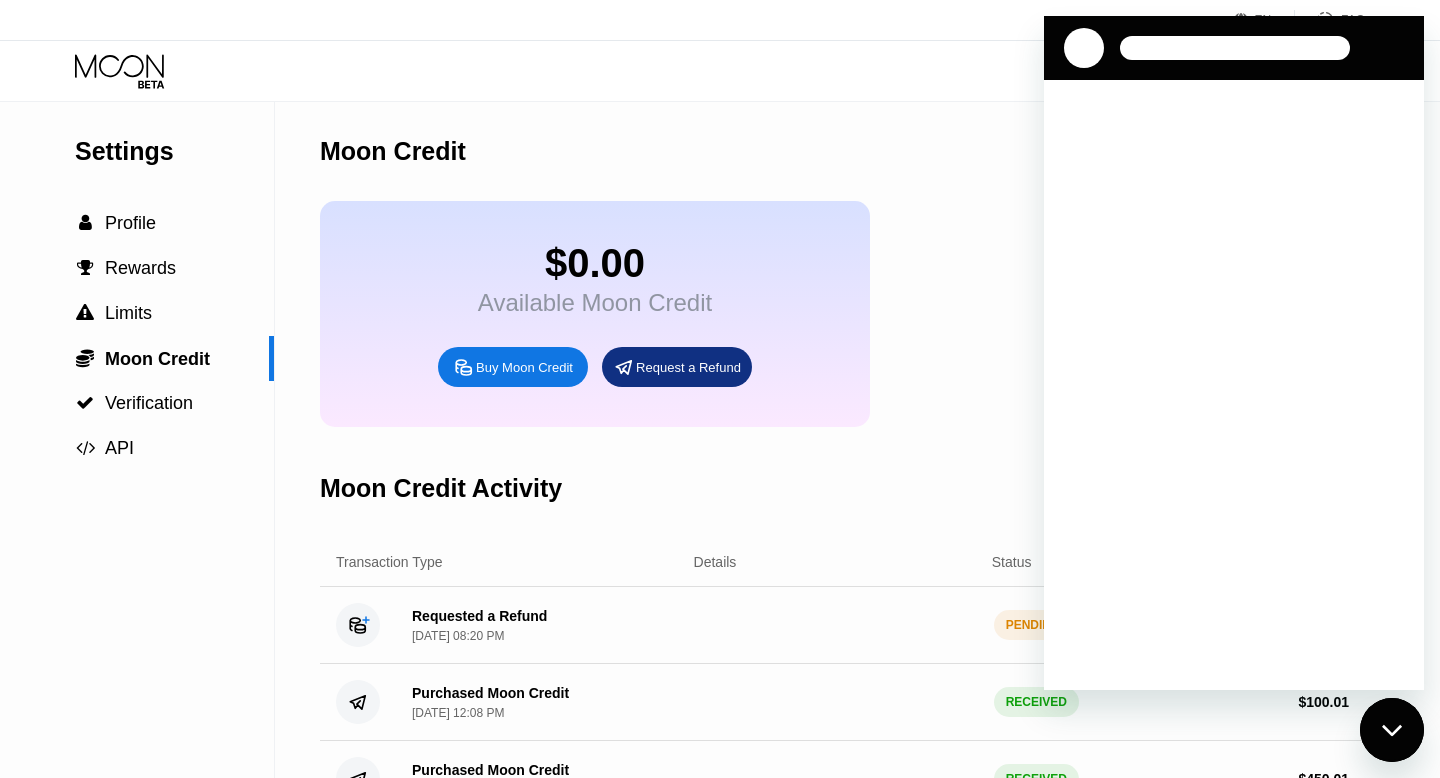 scroll, scrollTop: 0, scrollLeft: 0, axis: both 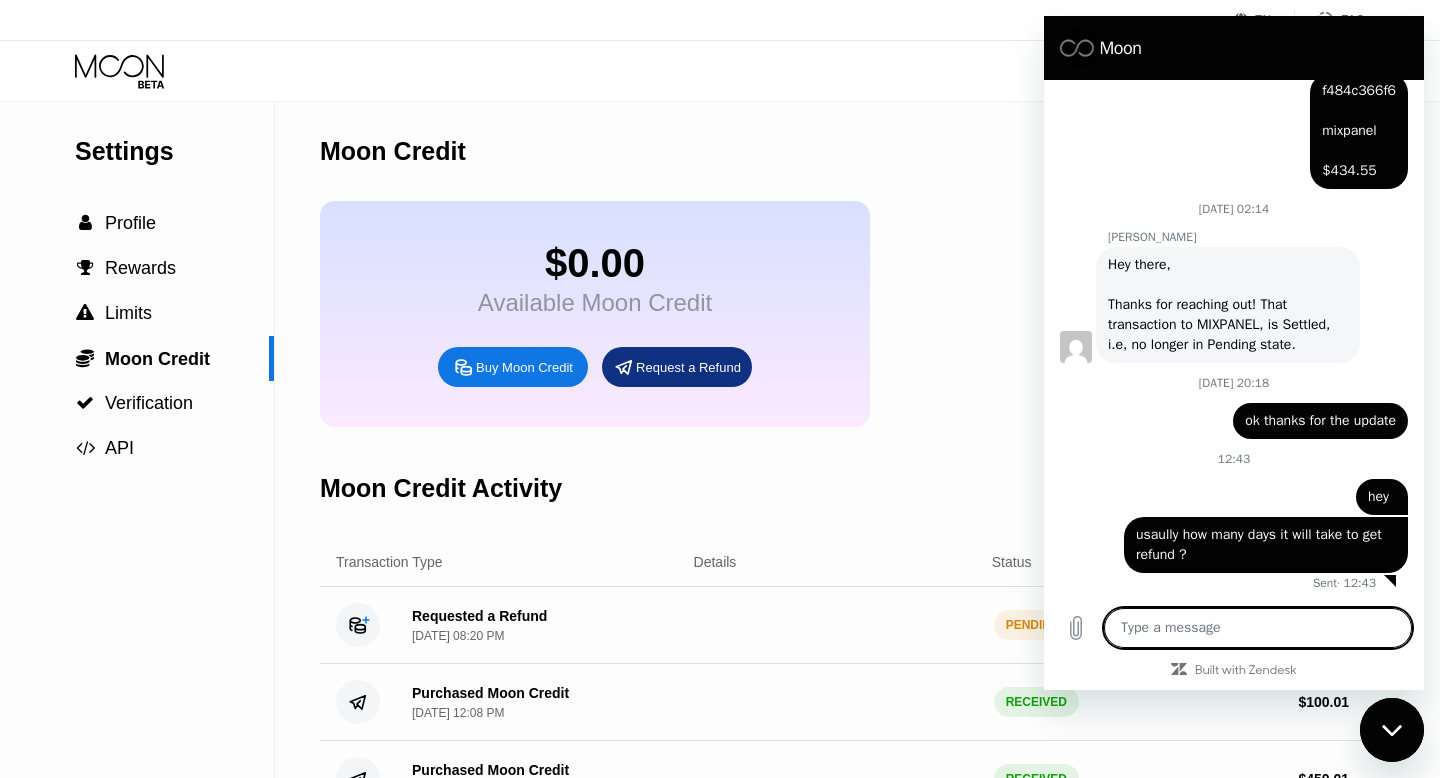click at bounding box center (1258, 628) 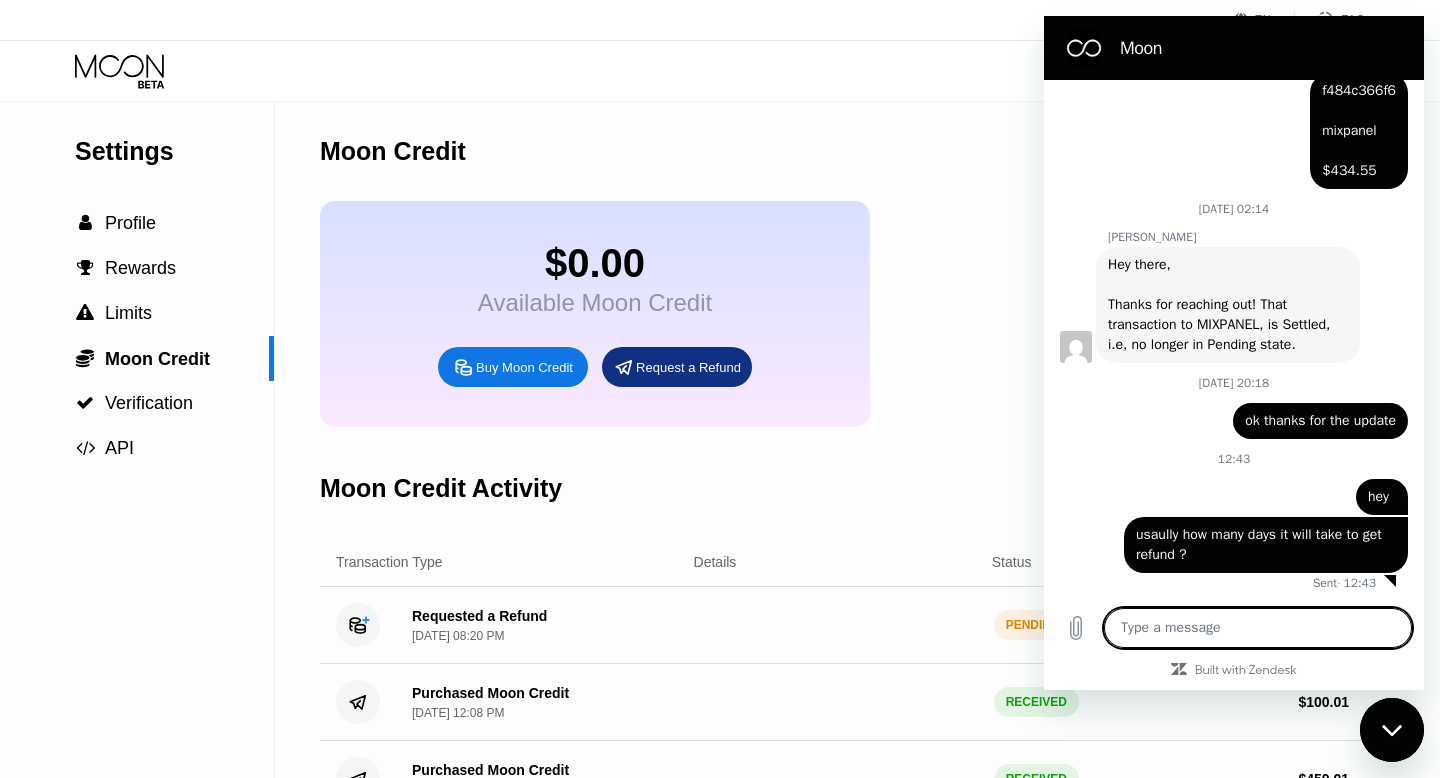 type on "h" 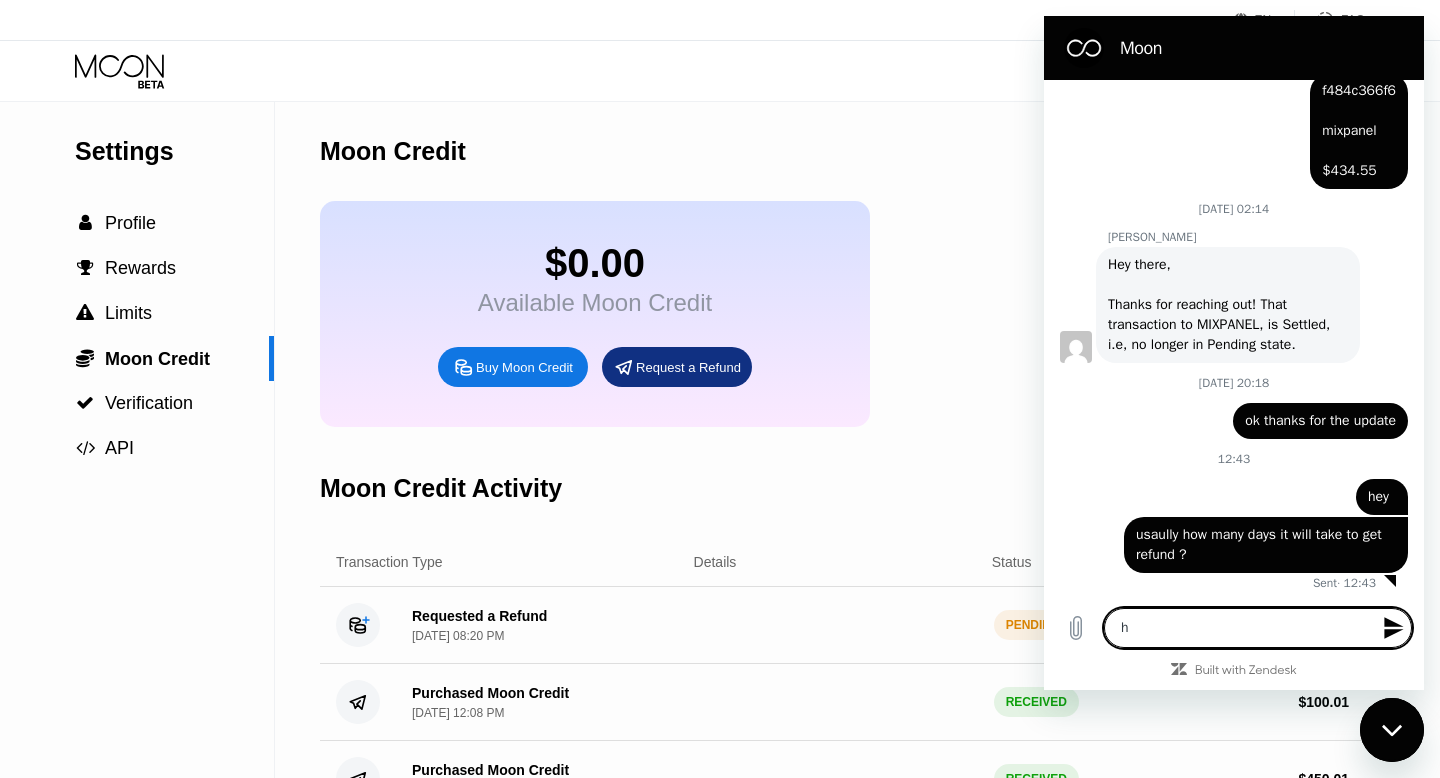 type on "hi" 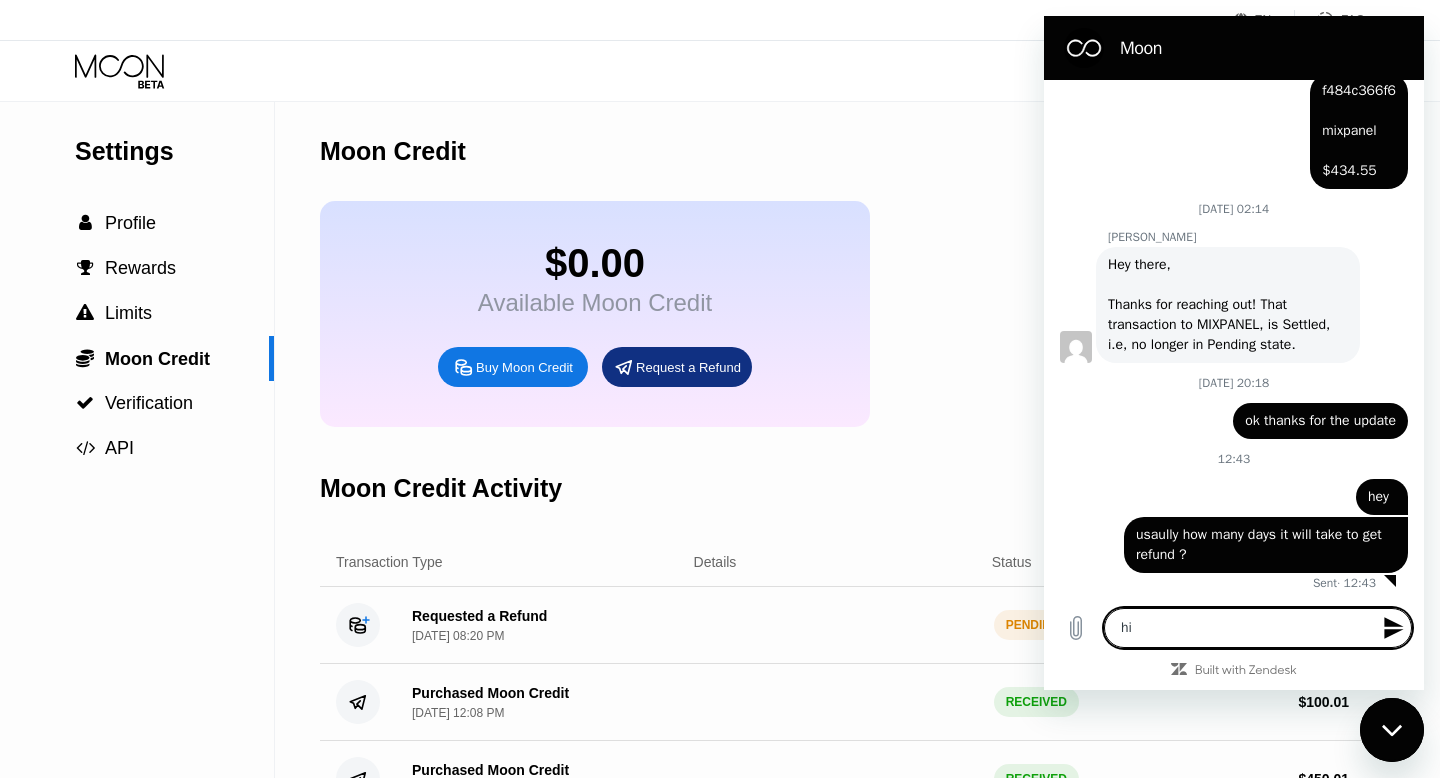 type on "hi" 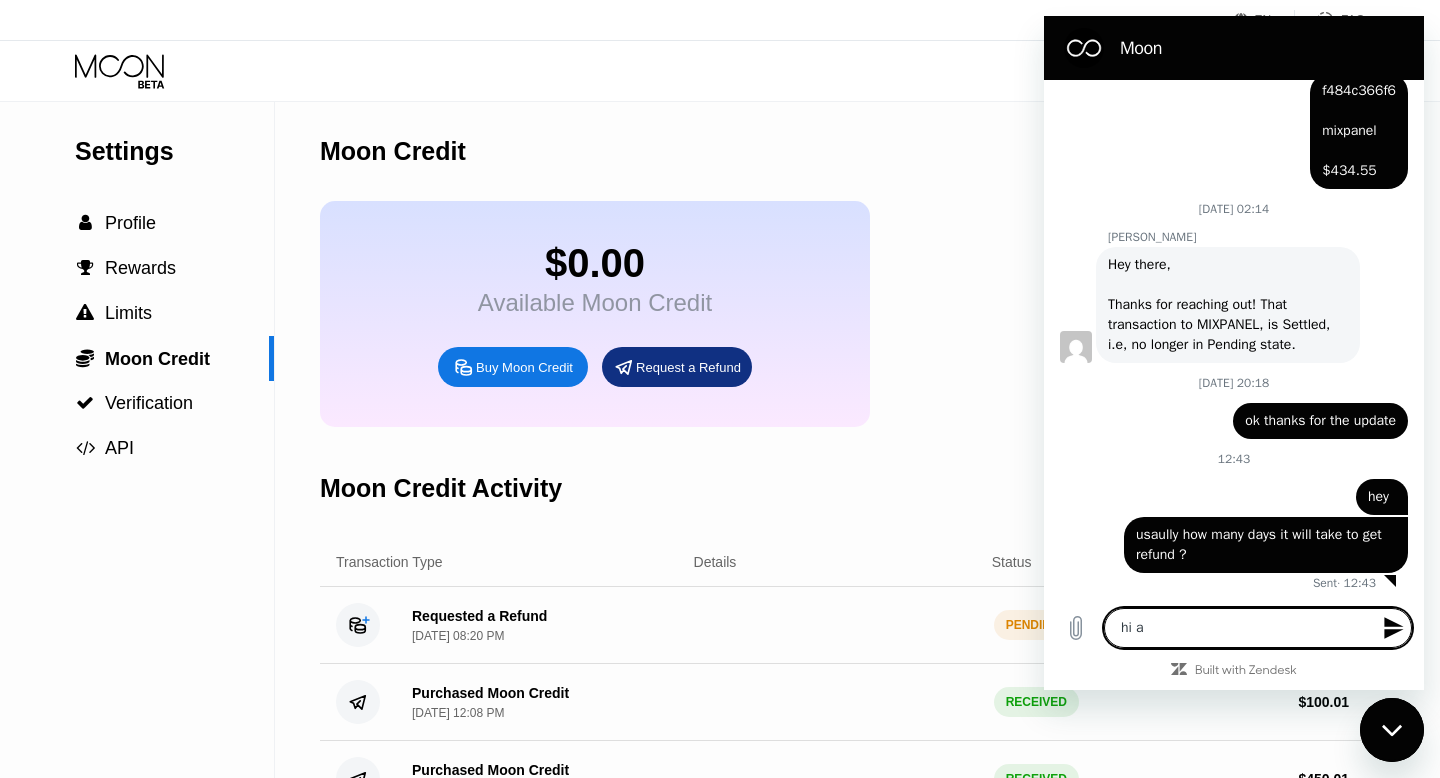 type on "x" 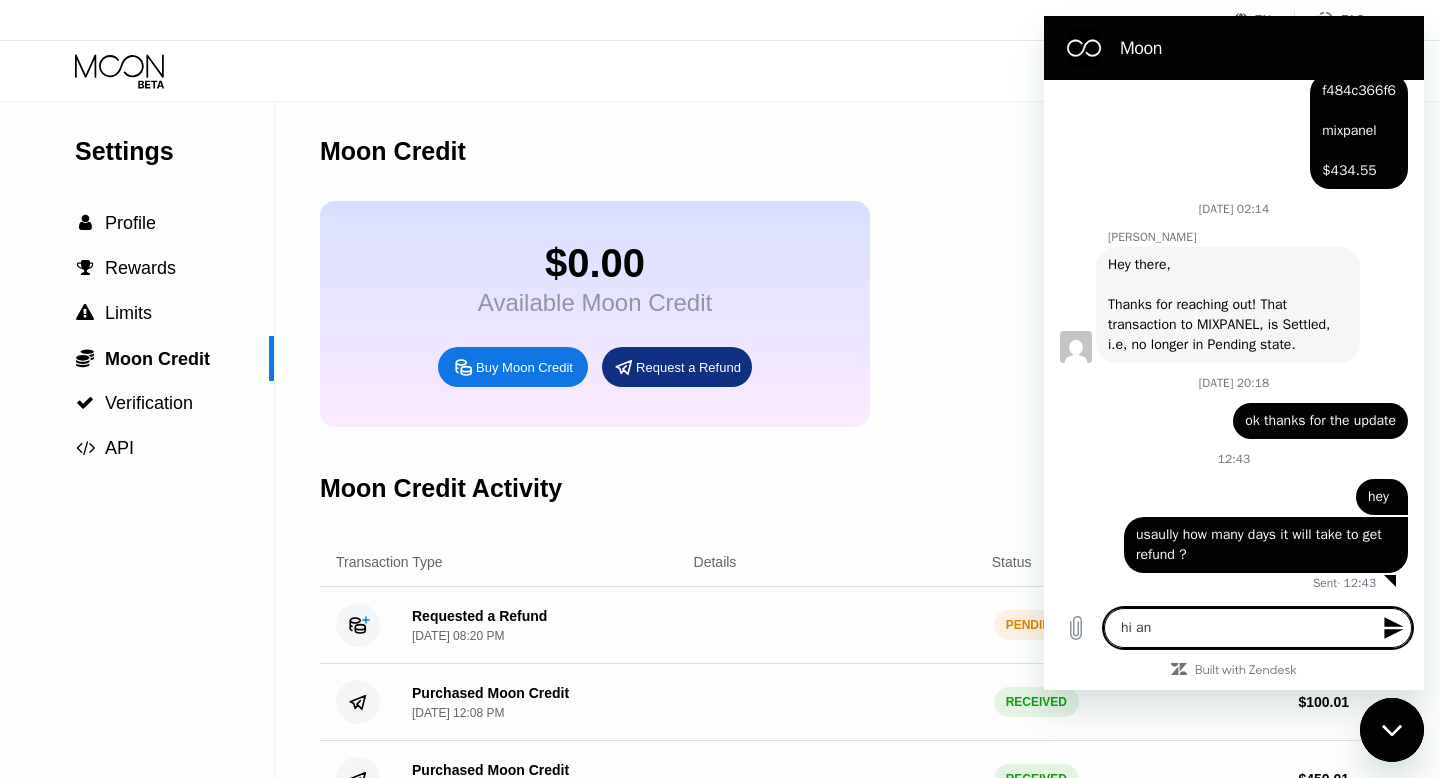 type on "hi any" 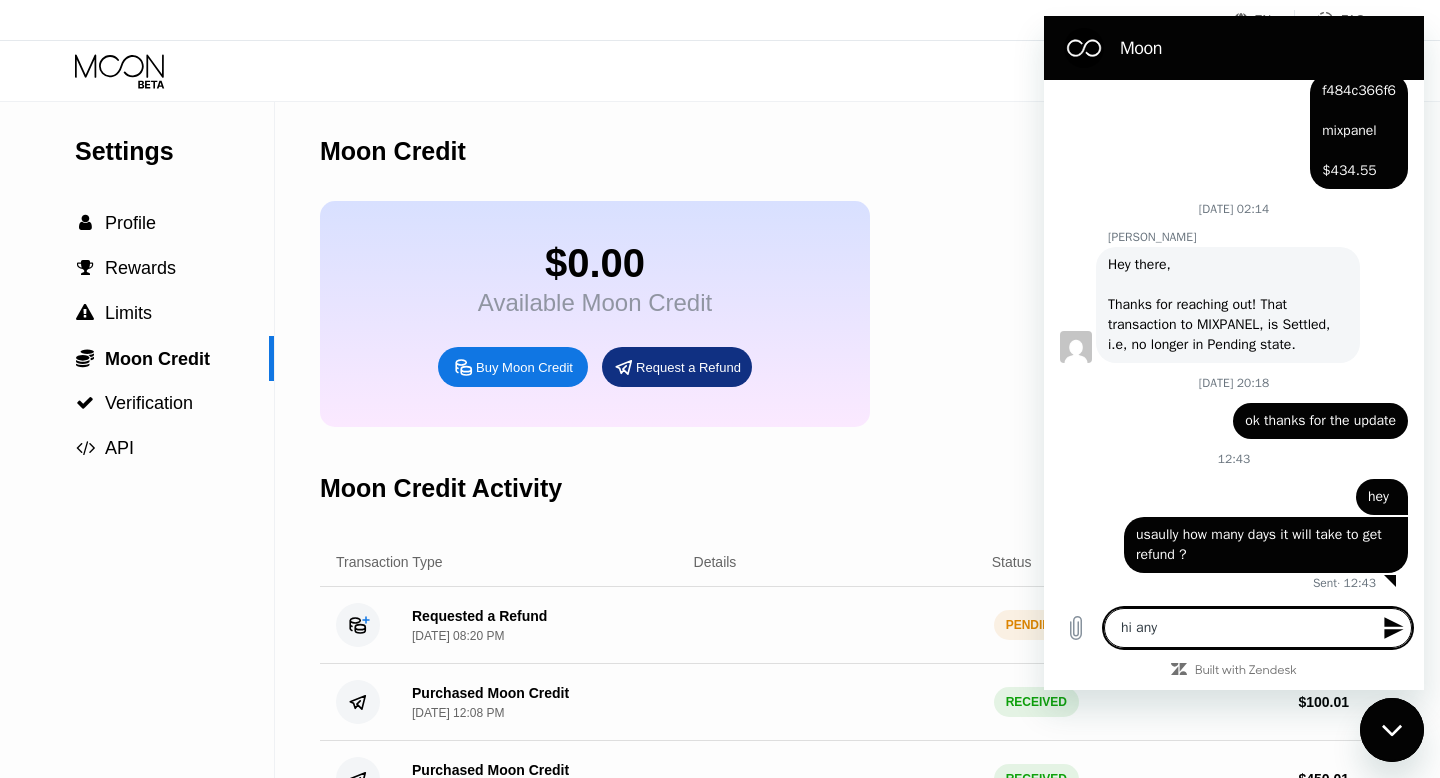 type on "hi any" 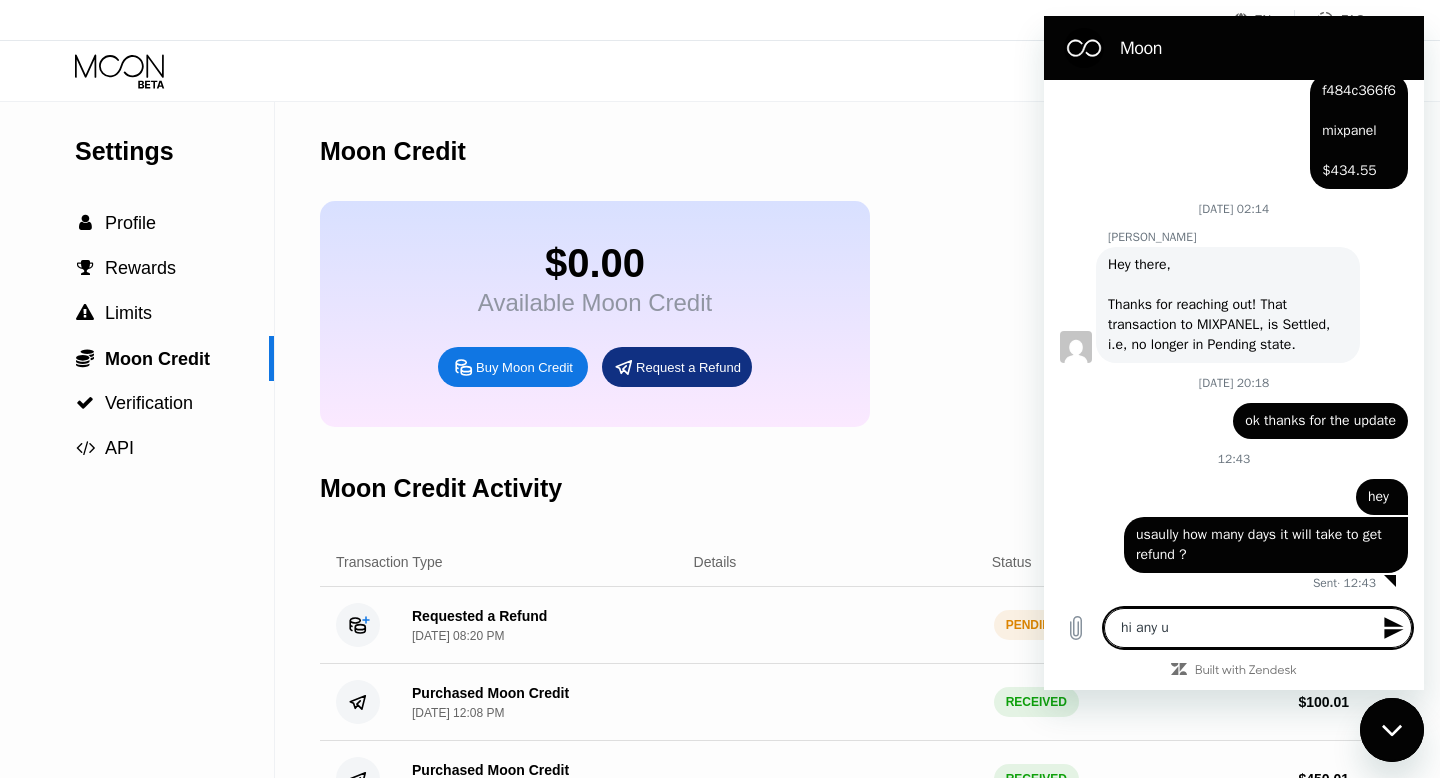 type on "hi any up" 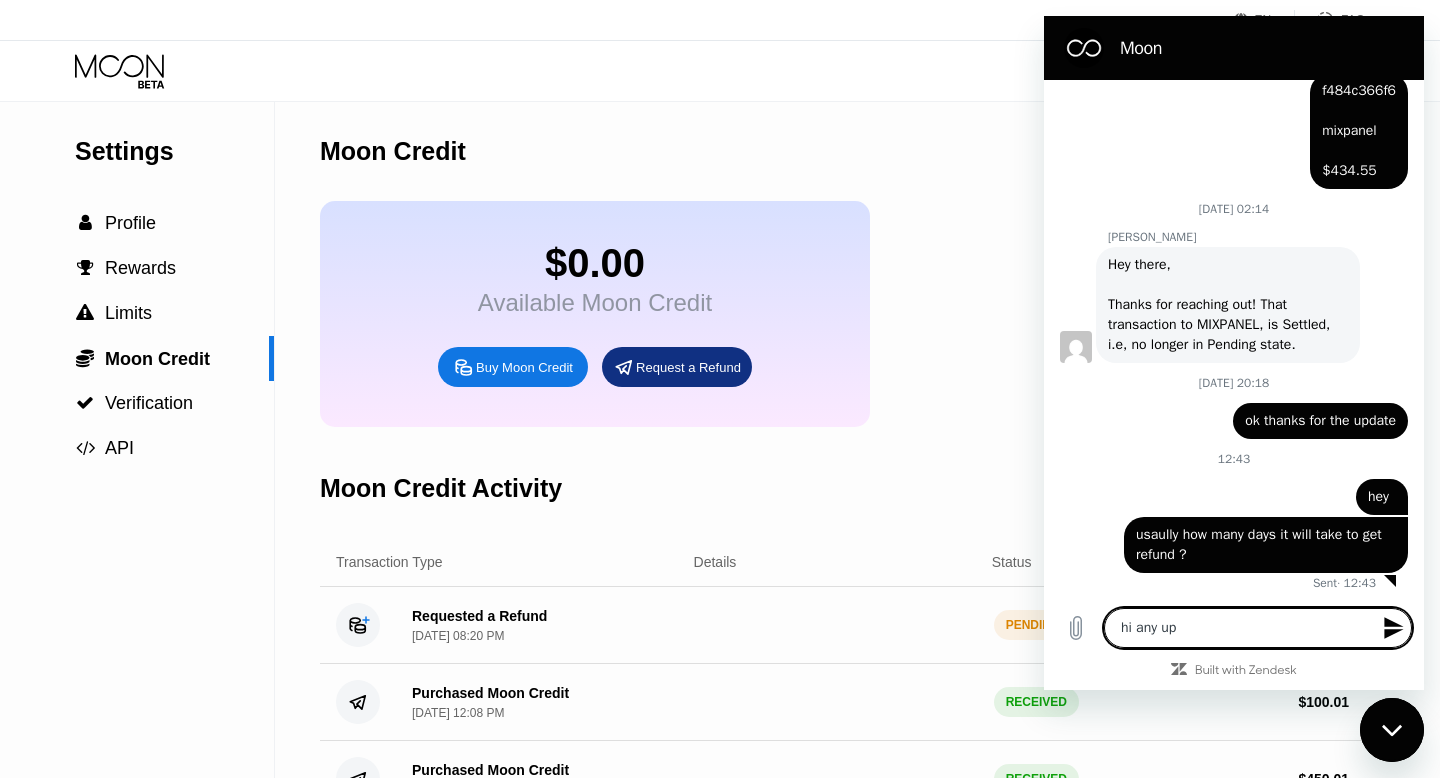 type on "hi any upd" 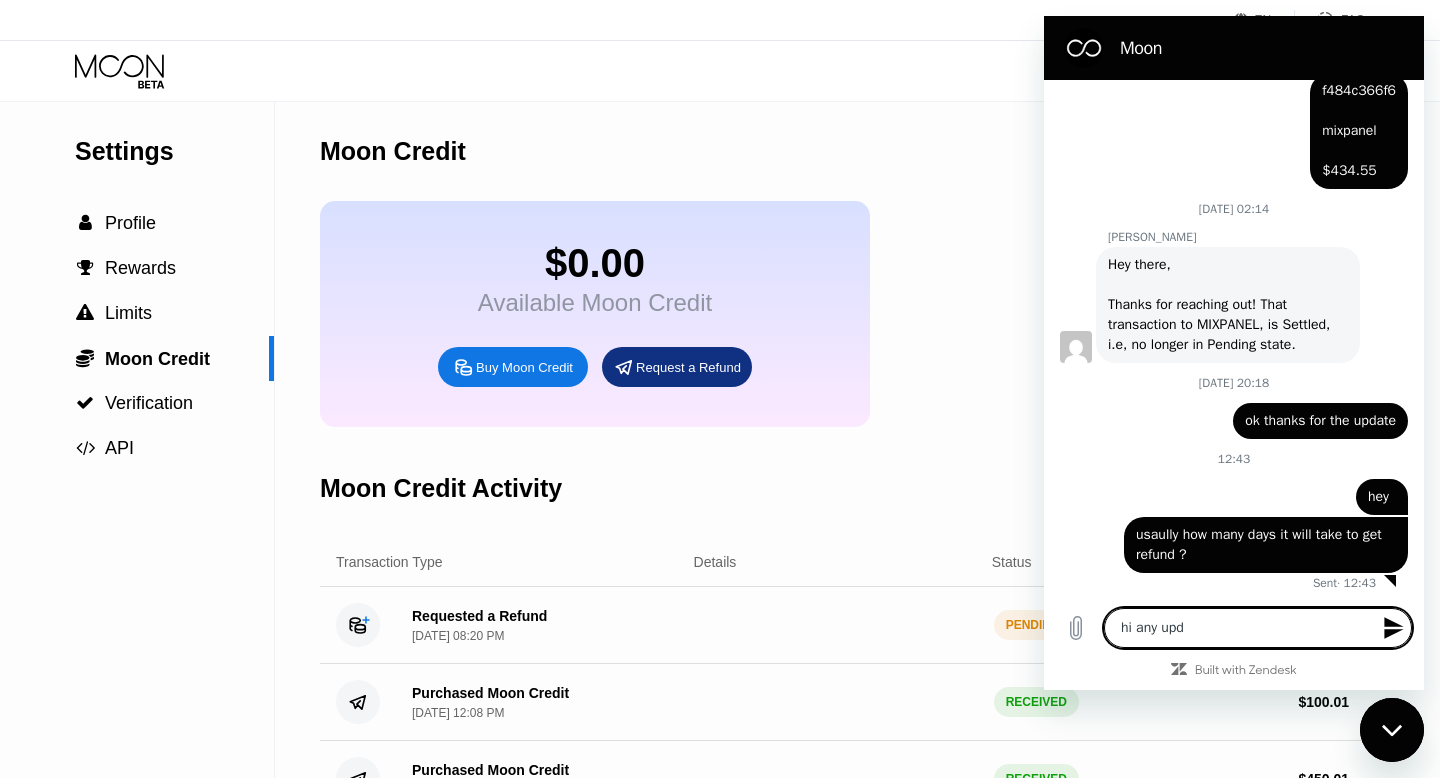 type on "hi any upda" 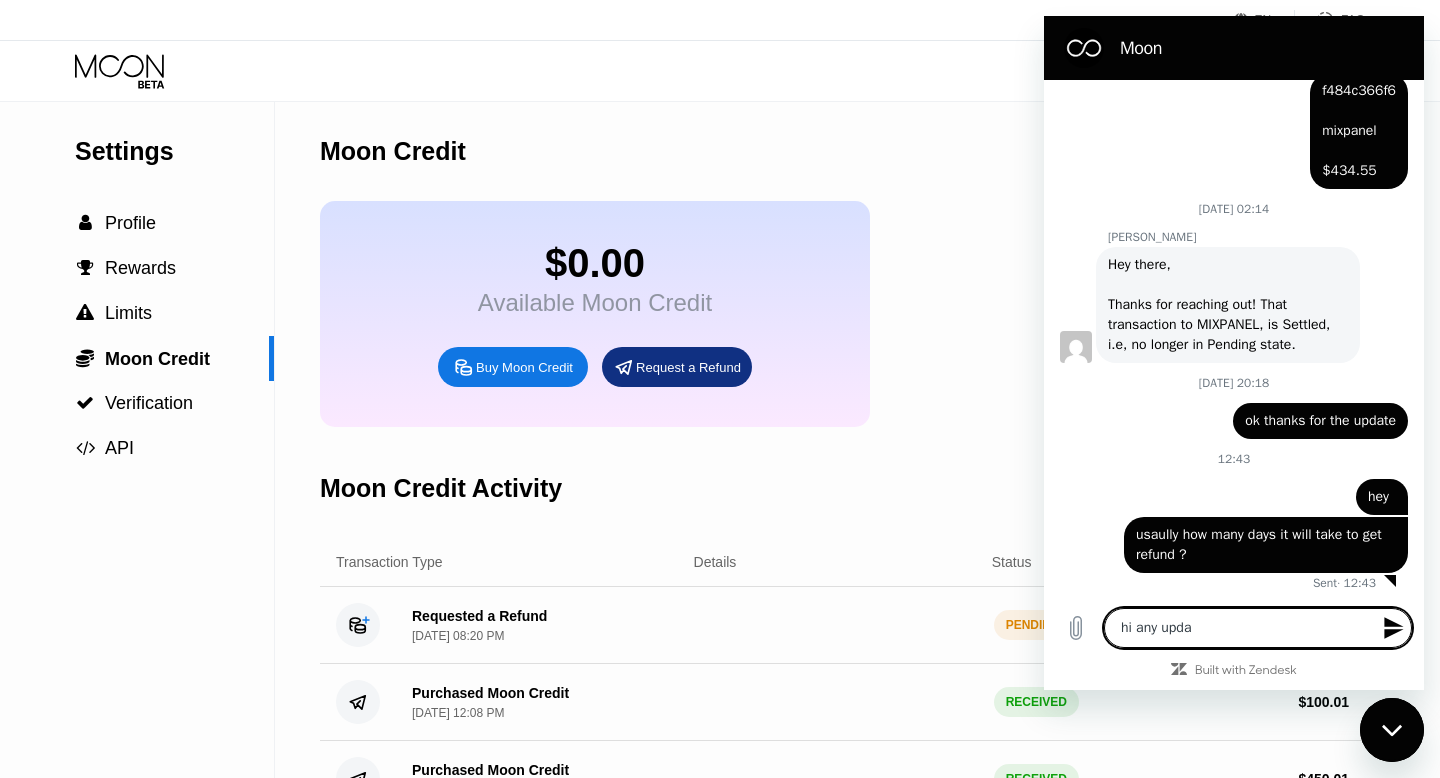 type on "hi any upday" 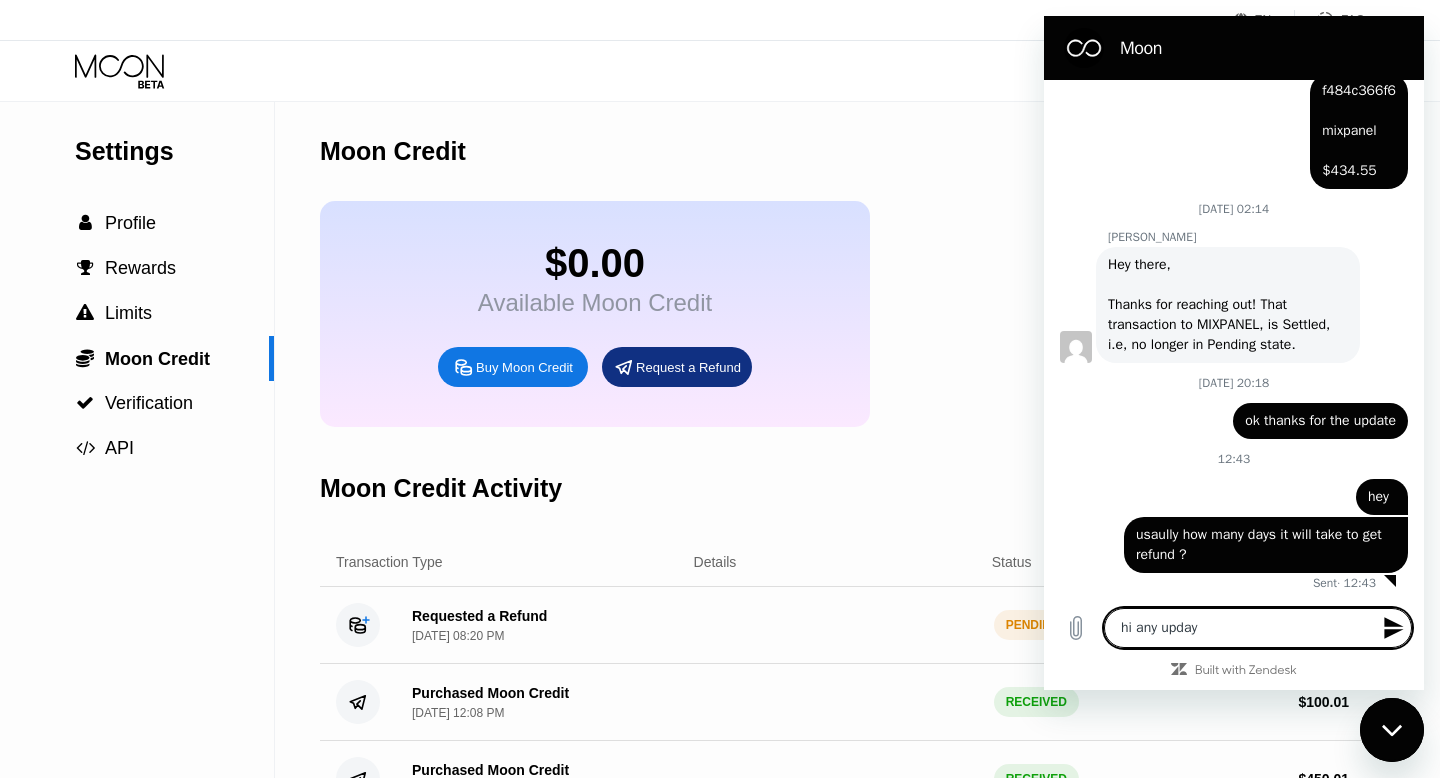 type on "hi any upda" 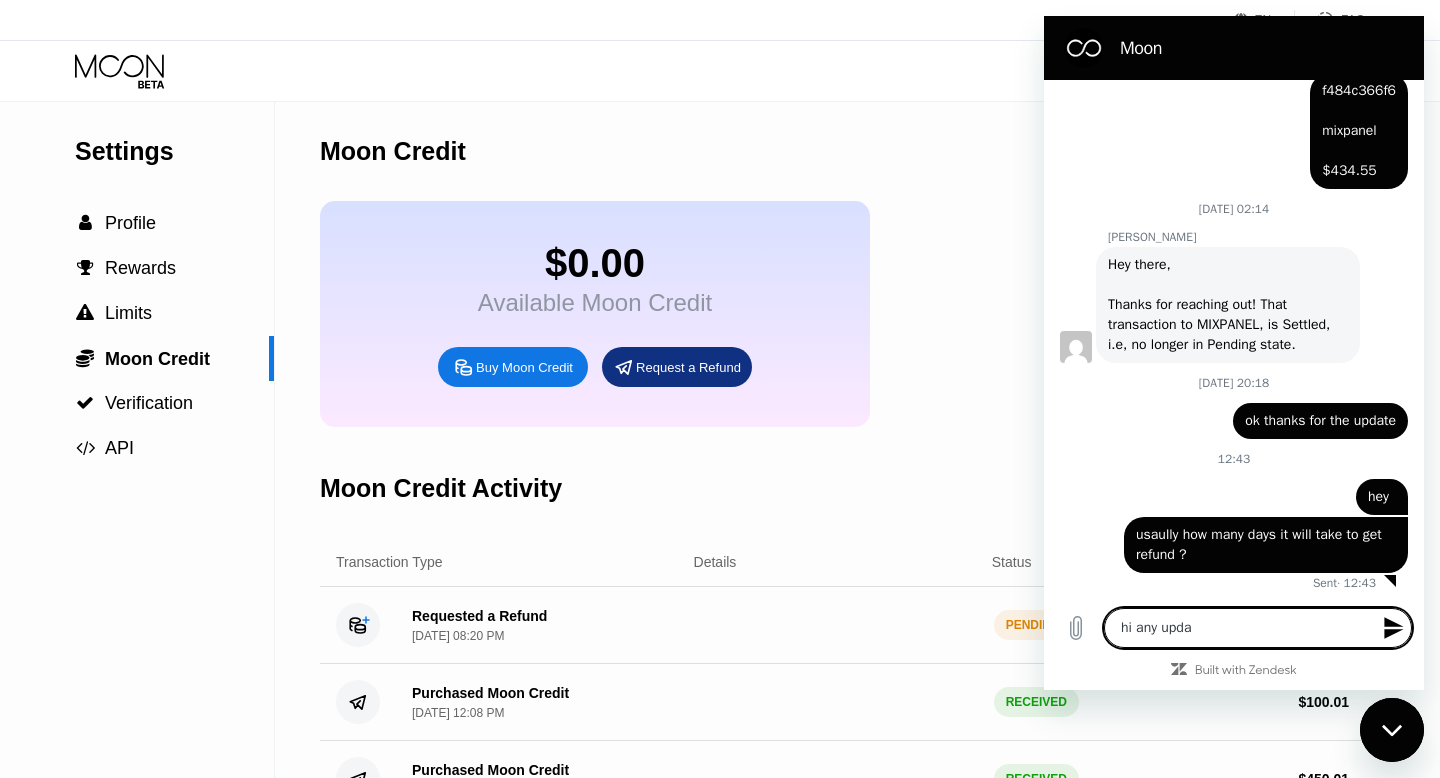 type on "hi any updat" 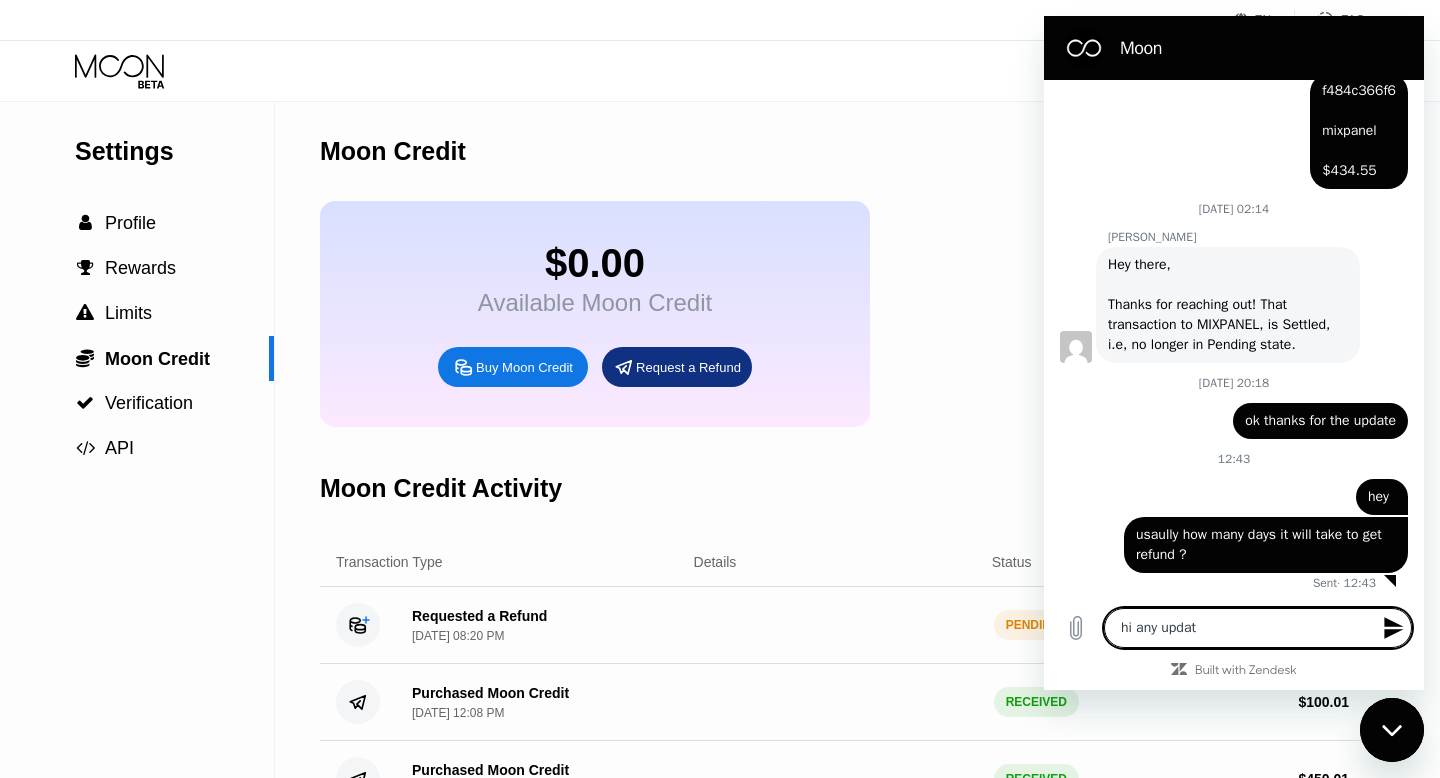 type on "hi any update" 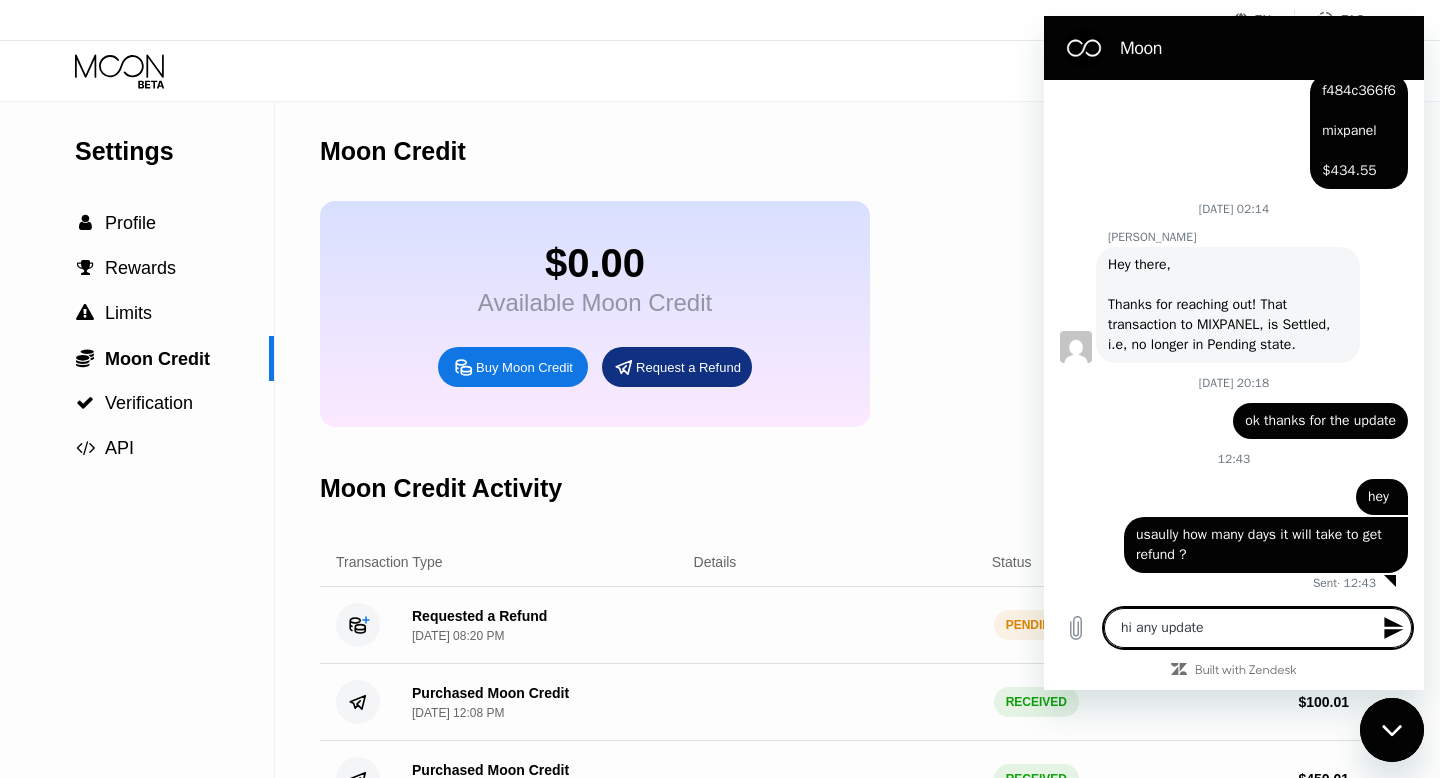 type on "hi any update" 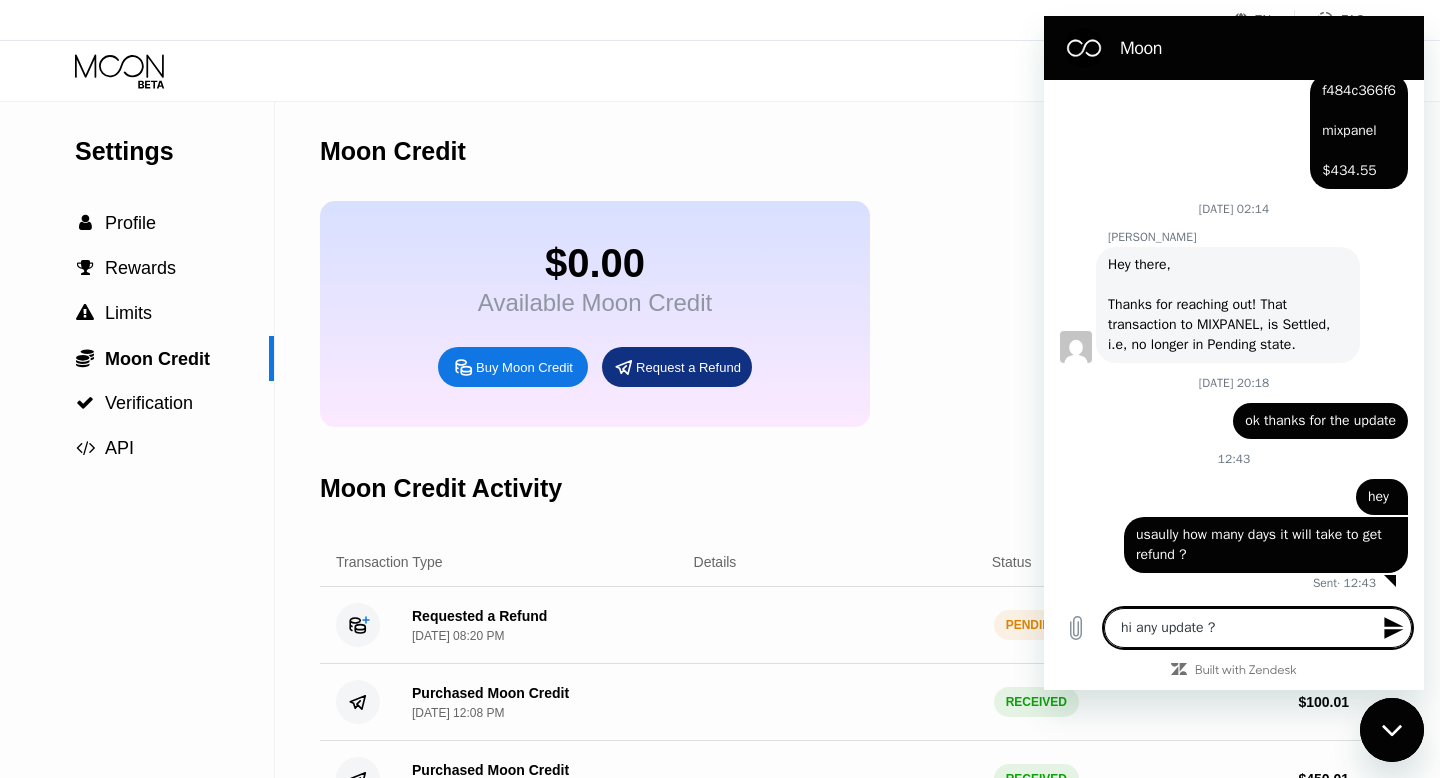 type 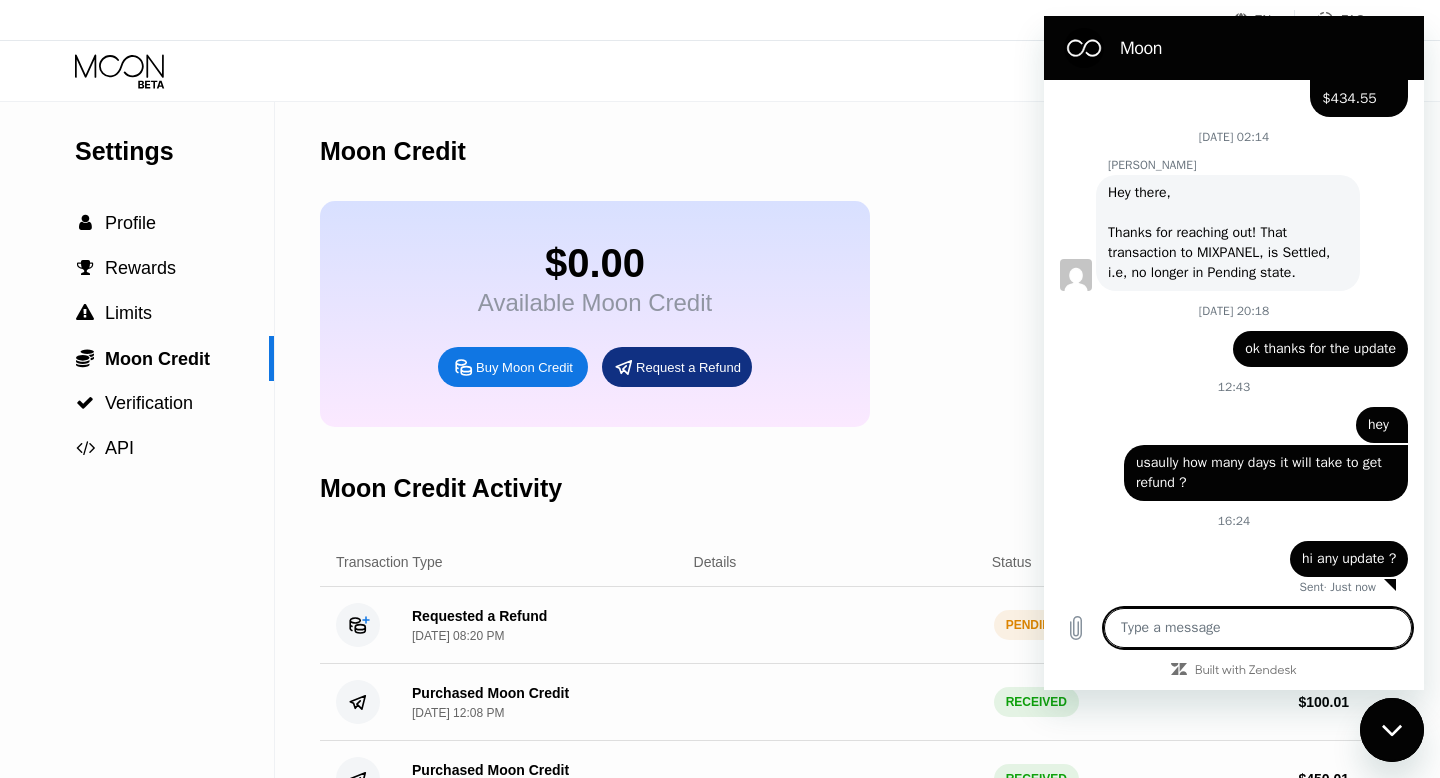 scroll, scrollTop: 1417, scrollLeft: 0, axis: vertical 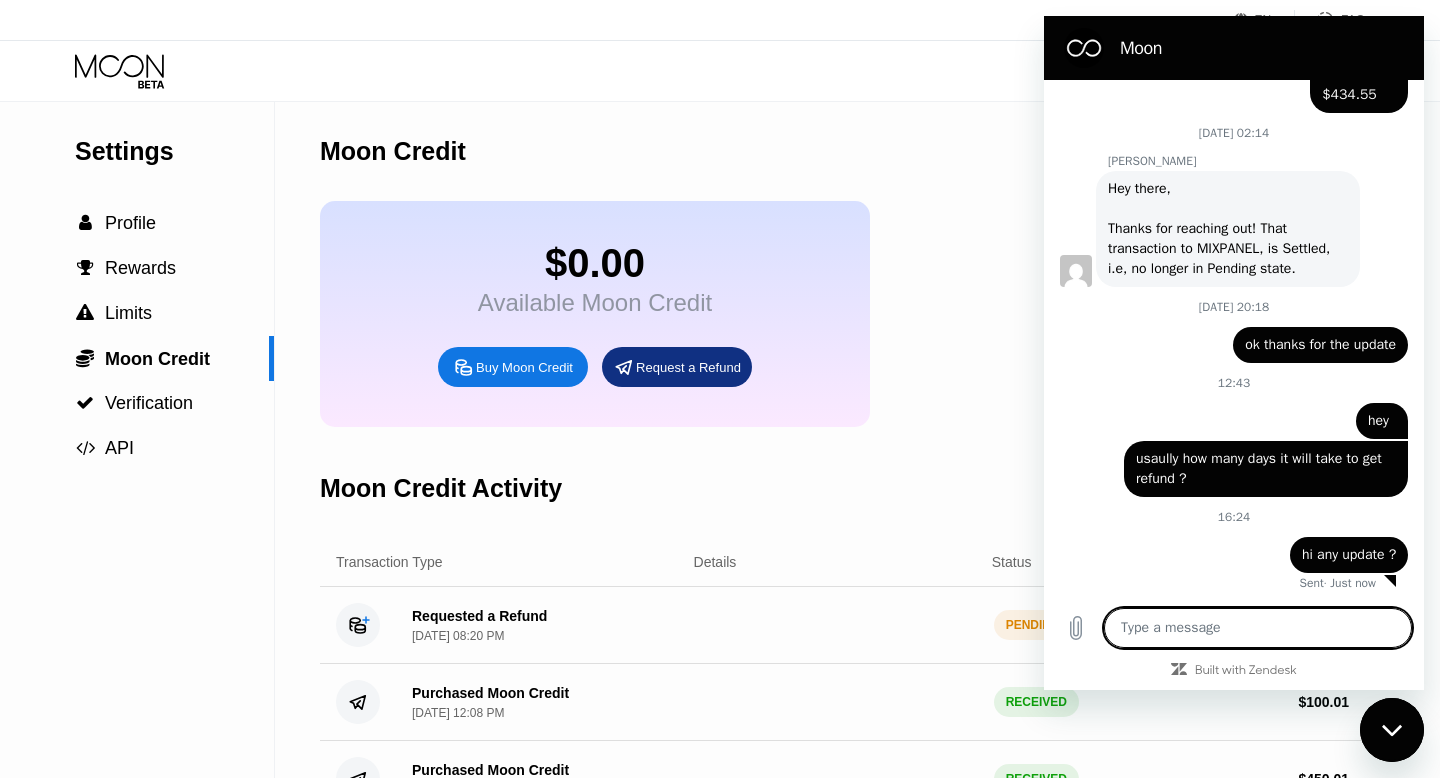 click on "Moon Credit Activity" at bounding box center (842, 488) 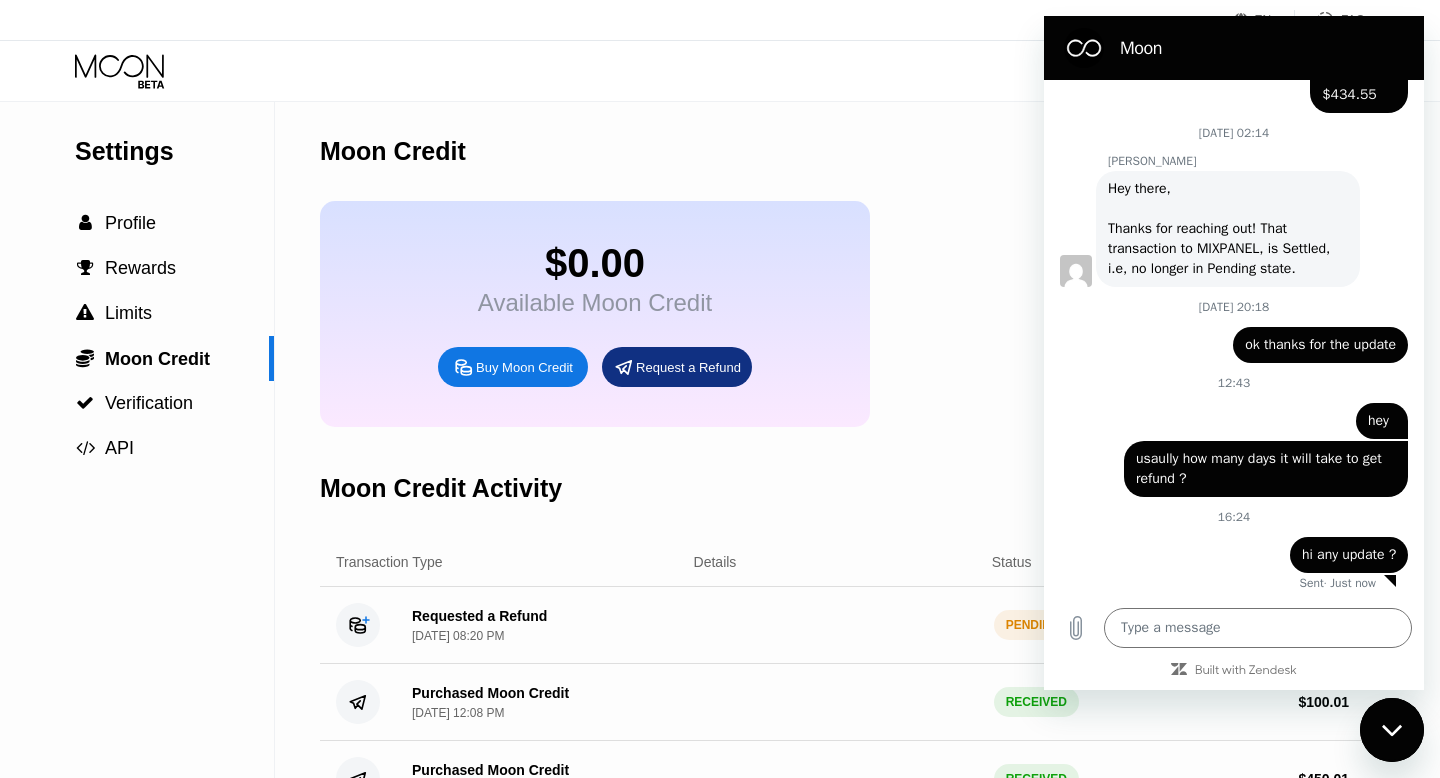 click on "Settings  Profile  Rewards  Limits  Moon Credit  Verification  API Moon Credit $0.00 Available Moon Credit Buy Moon Credit Request a Refund Moon Credit Activity Transaction Type Details Status Amount Requested a Refund [DATE] 08:20 PM PENDING $ 161.13 Purchased Moon Credit [DATE] 12:08 PM RECEIVED $ 100.01 Purchased Moon Credit [DATE] 07:01 PM RECEIVED $ 450.01 Purchased Moon Credit [DATE] 06:50 PM RECEIVED $ 50.01" at bounding box center [720, 498] 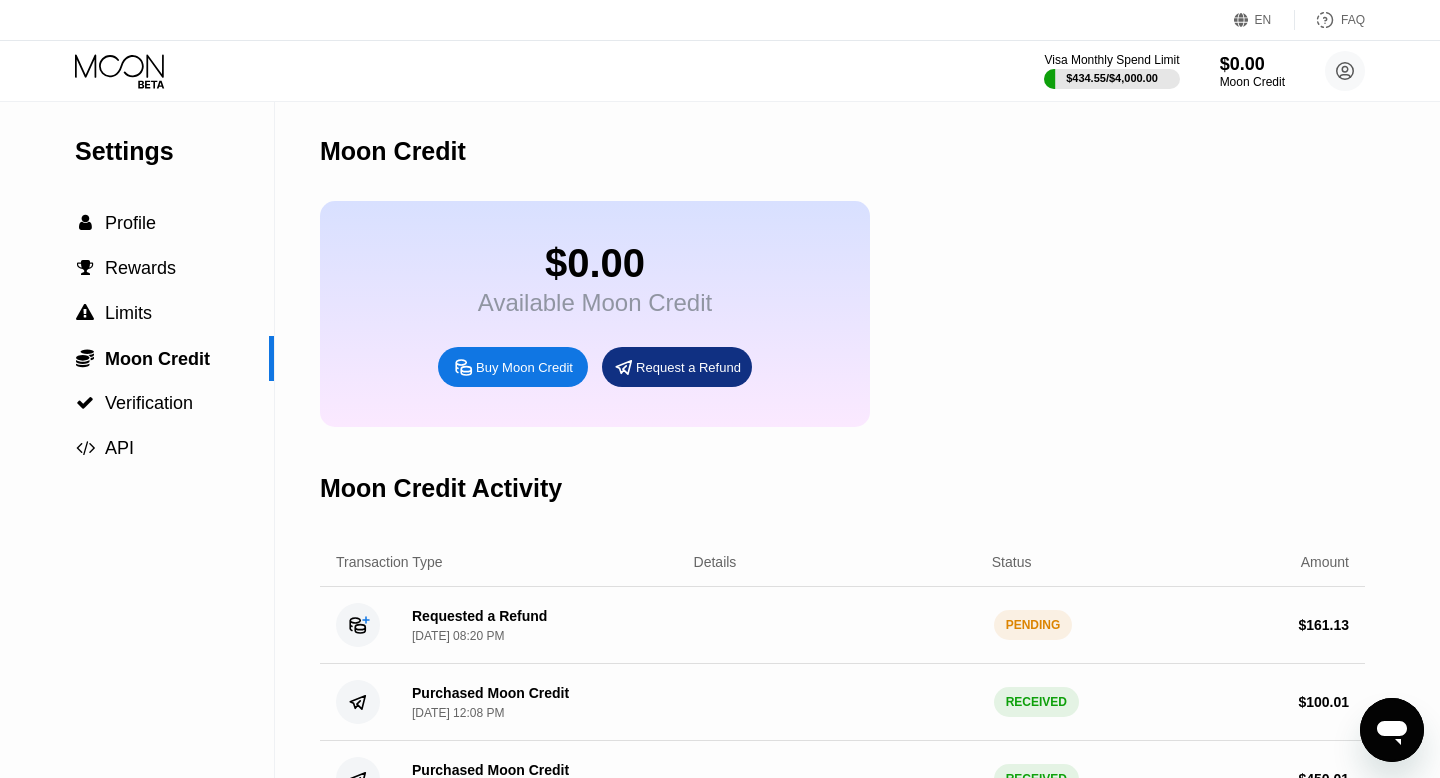 click on "Requested a Refund [DATE] 08:20 PM" at bounding box center (479, 625) 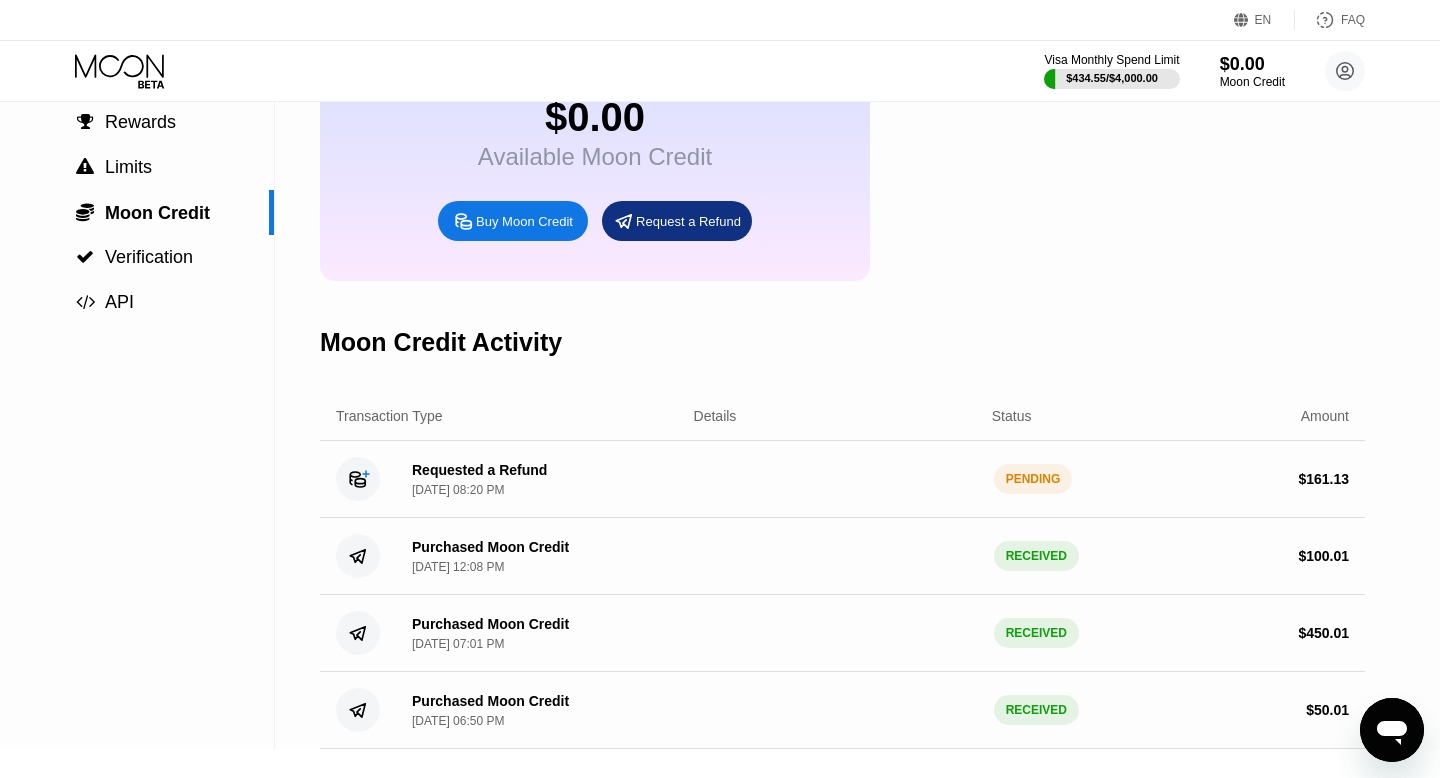 scroll, scrollTop: 147, scrollLeft: 0, axis: vertical 